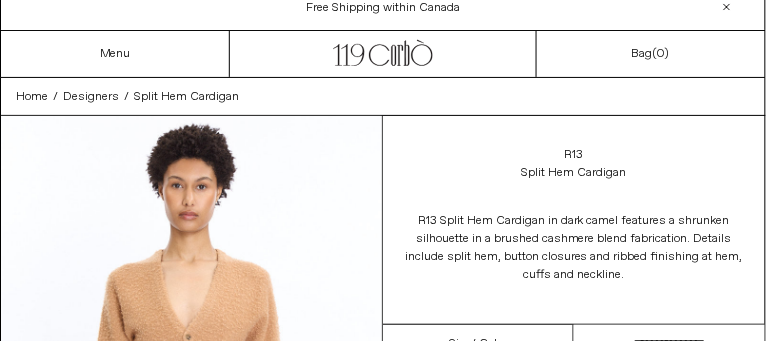 scroll, scrollTop: 0, scrollLeft: 0, axis: both 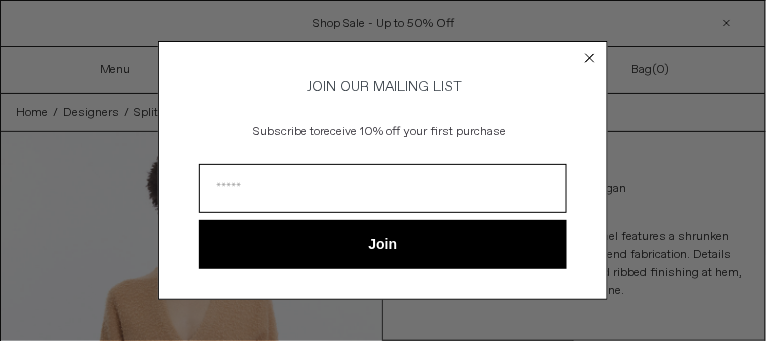 click on "JOIN OUR MAILING LIST Subscribe to  receive 10% off your first purchase Join ******" at bounding box center [383, 170] 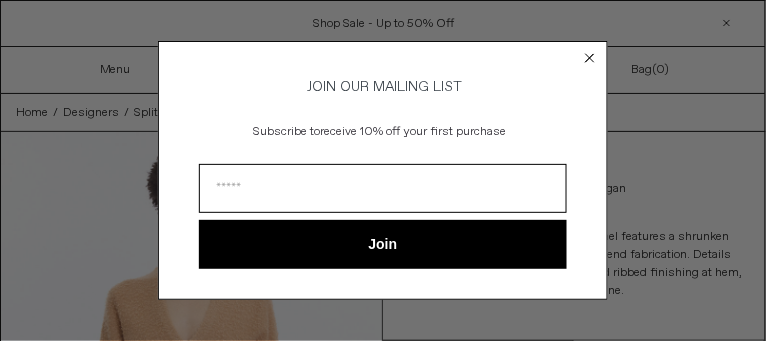 click 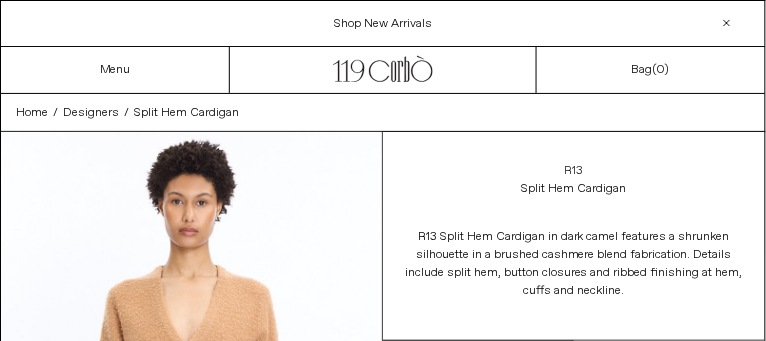 click on "R13" at bounding box center (574, 171) 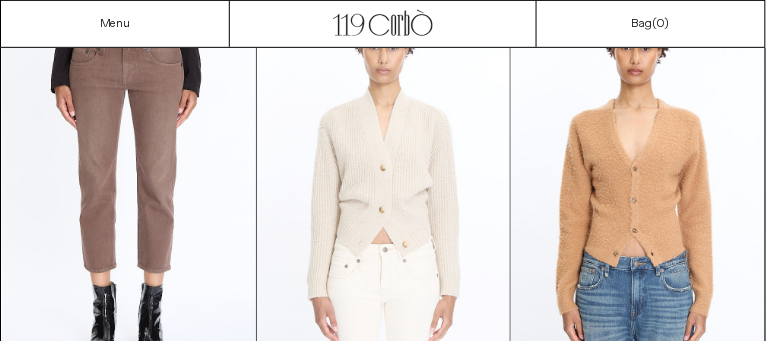 scroll, scrollTop: 152, scrollLeft: 0, axis: vertical 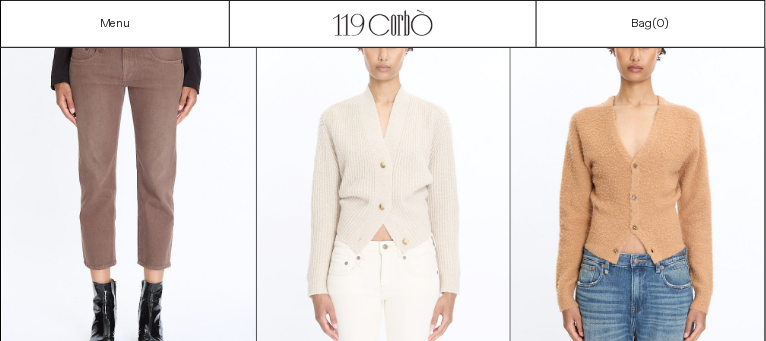 click at bounding box center [384, 179] 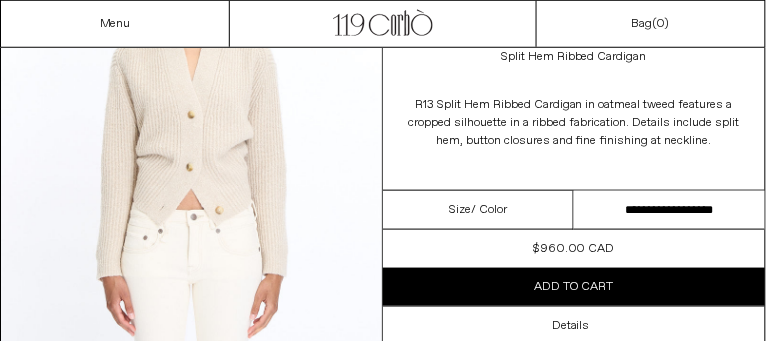 scroll, scrollTop: 0, scrollLeft: 0, axis: both 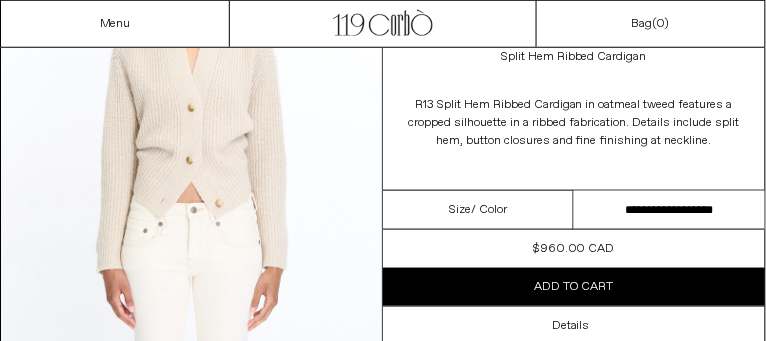 click on "**********" at bounding box center (669, 210) 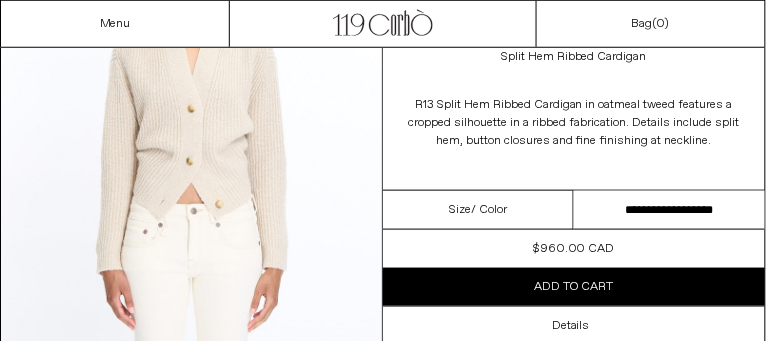 click on "**********" at bounding box center [669, 210] 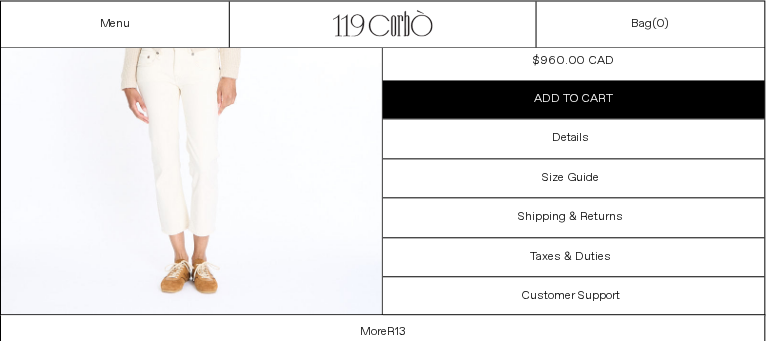 scroll, scrollTop: 1726, scrollLeft: 0, axis: vertical 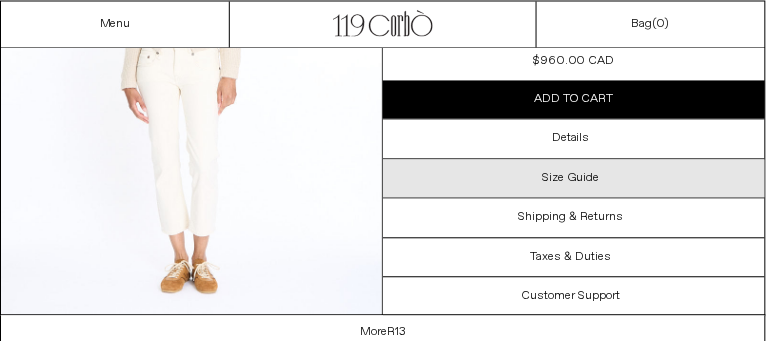 click on "Size Guide" at bounding box center (571, 177) 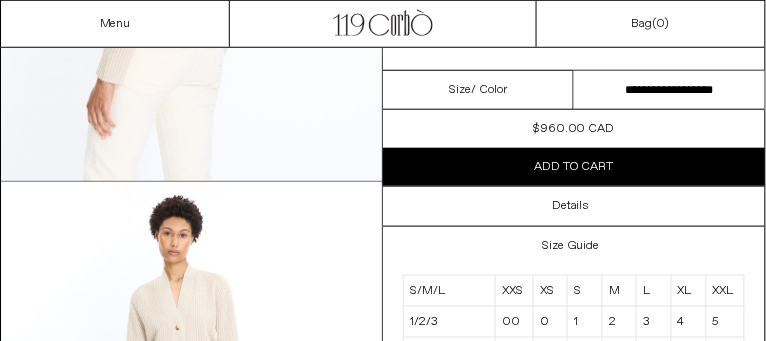 scroll, scrollTop: 1376, scrollLeft: 0, axis: vertical 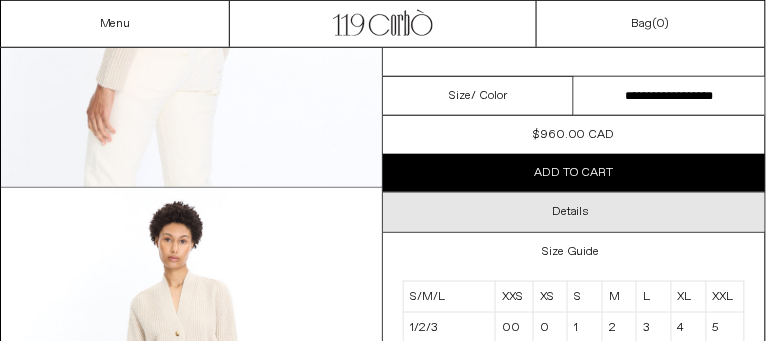 click on "Details" at bounding box center [574, 213] 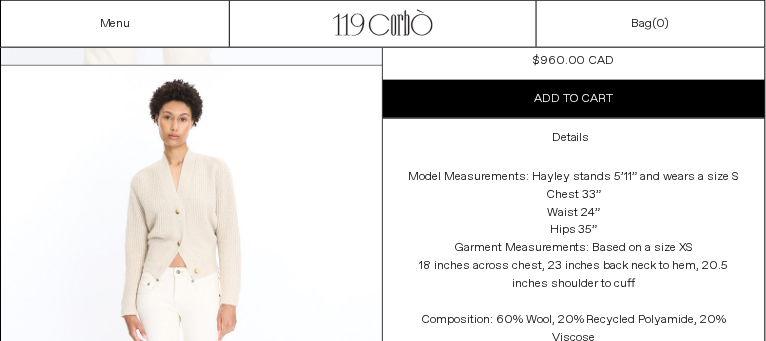 scroll, scrollTop: 1554, scrollLeft: 0, axis: vertical 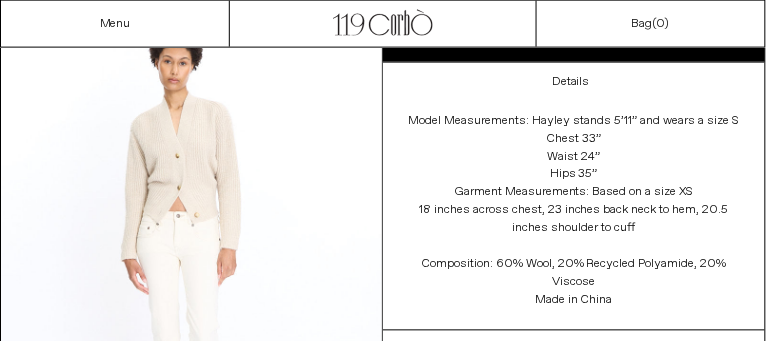 click at bounding box center [191, 248] 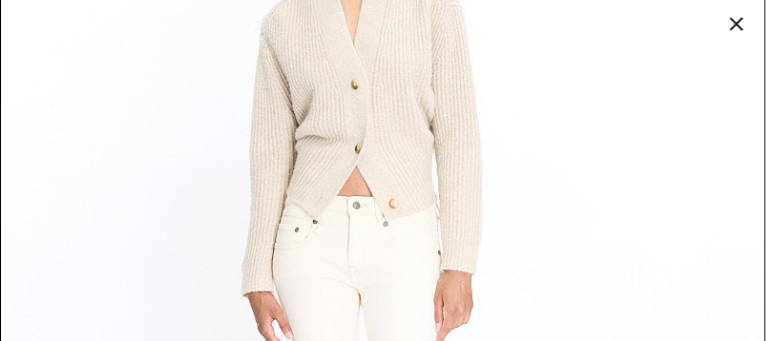 scroll, scrollTop: 3045, scrollLeft: 0, axis: vertical 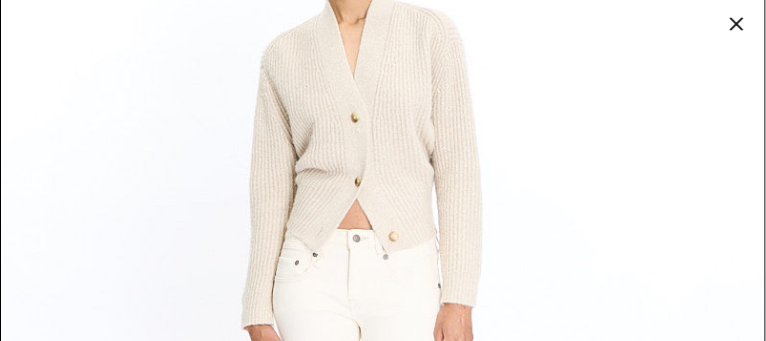 click at bounding box center [383, 301] 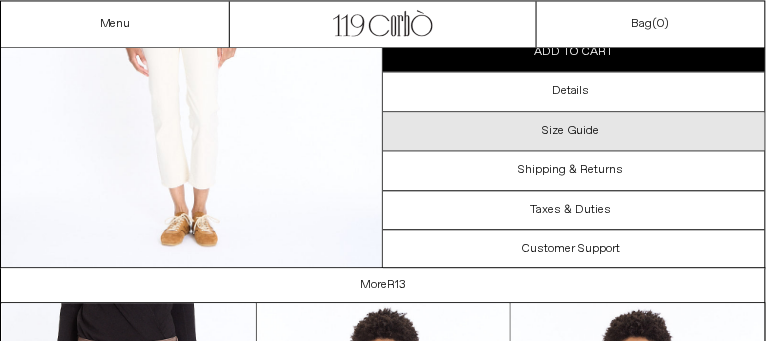 scroll, scrollTop: 1756, scrollLeft: 0, axis: vertical 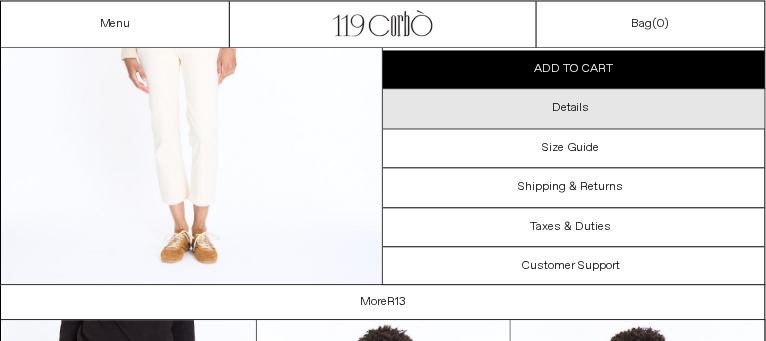 click on "Details" at bounding box center (571, 108) 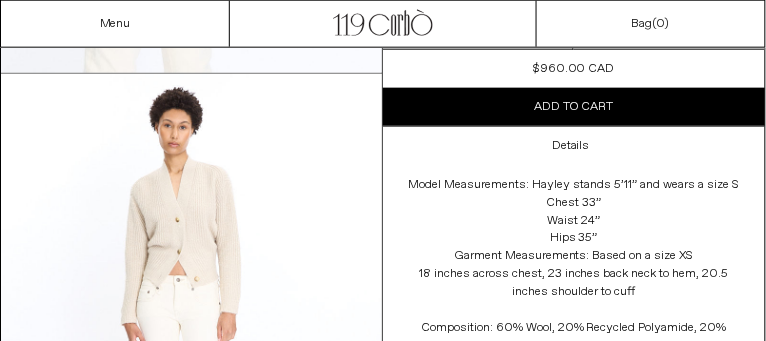 scroll, scrollTop: 1467, scrollLeft: 0, axis: vertical 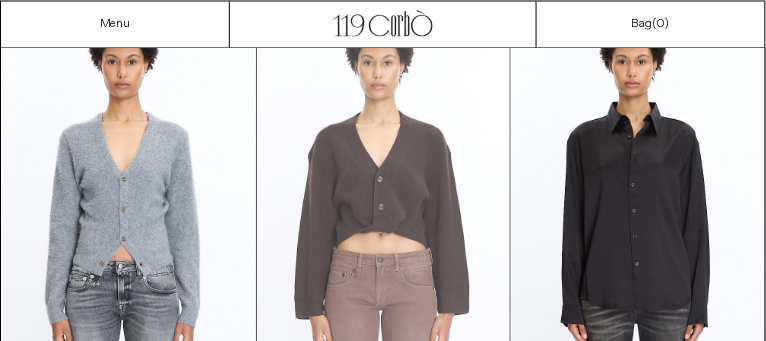 click at bounding box center [384, 197] 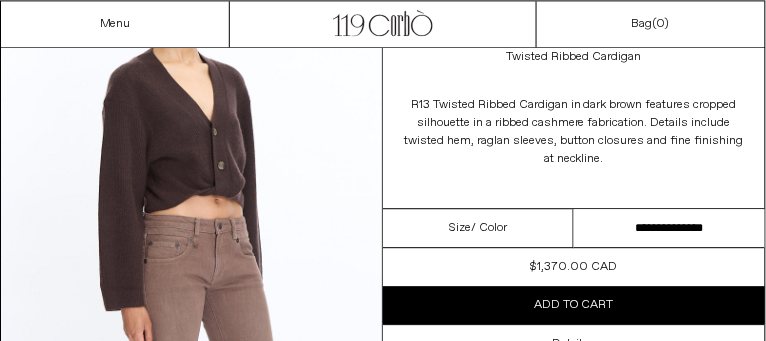 scroll, scrollTop: 702, scrollLeft: 0, axis: vertical 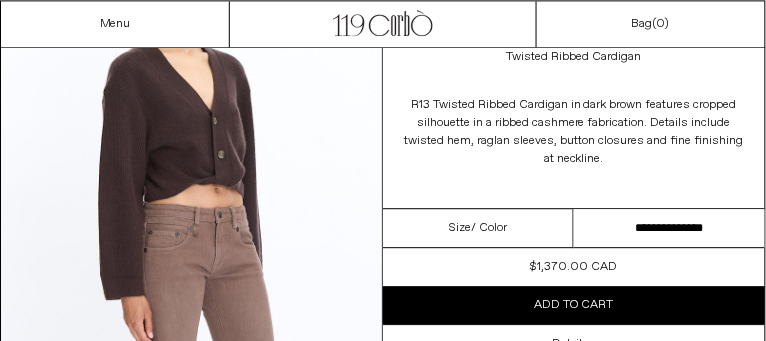 click on "**********" at bounding box center (669, 228) 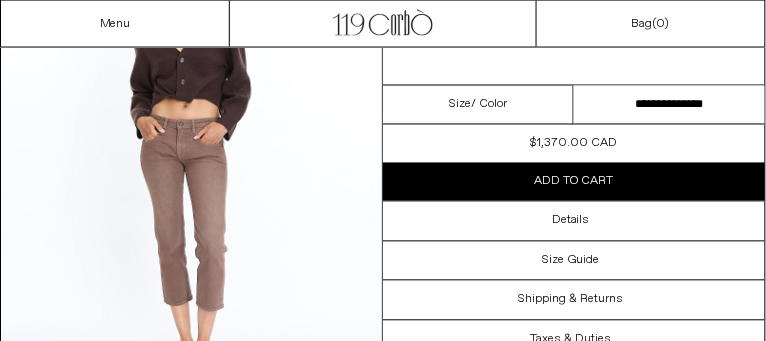 scroll, scrollTop: 1646, scrollLeft: 0, axis: vertical 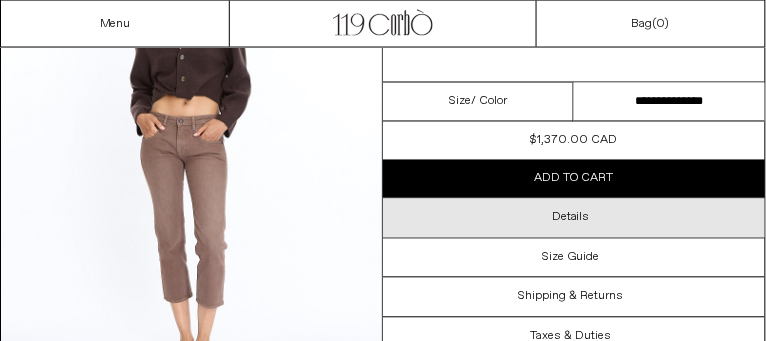 click on "Details" at bounding box center [574, 218] 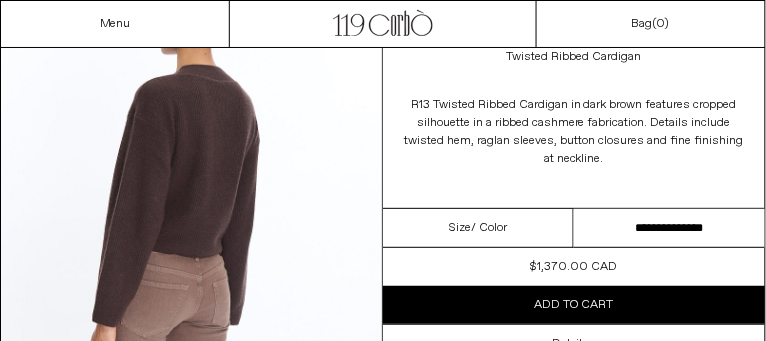 scroll, scrollTop: 1129, scrollLeft: 0, axis: vertical 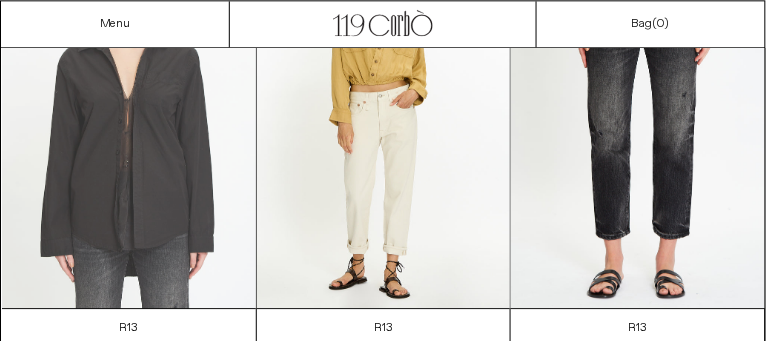 click at bounding box center (129, 118) 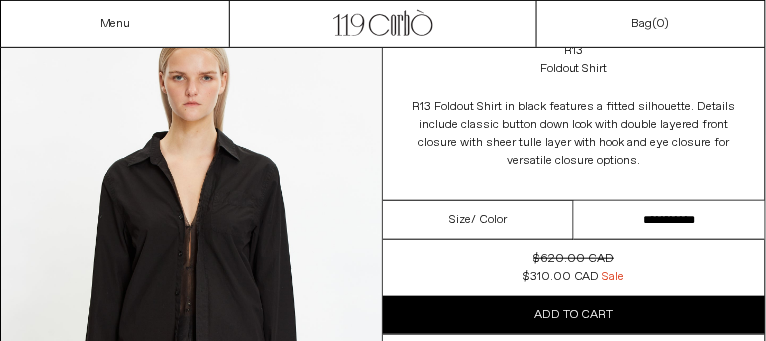 scroll, scrollTop: 141, scrollLeft: 0, axis: vertical 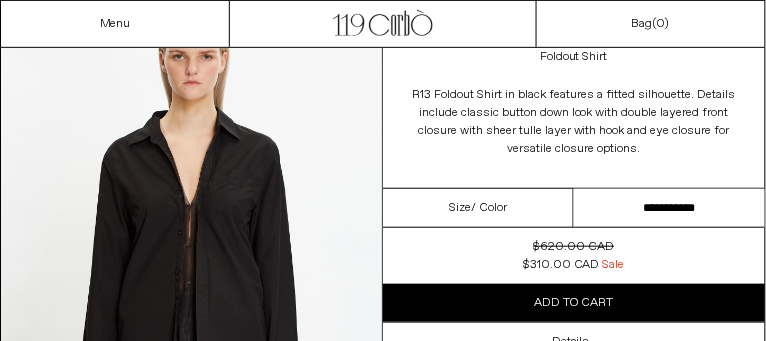 click on "[NAME]
[NAME]
[NAME]
[NAME]
[NAME]
[NAME]" at bounding box center [669, 208] 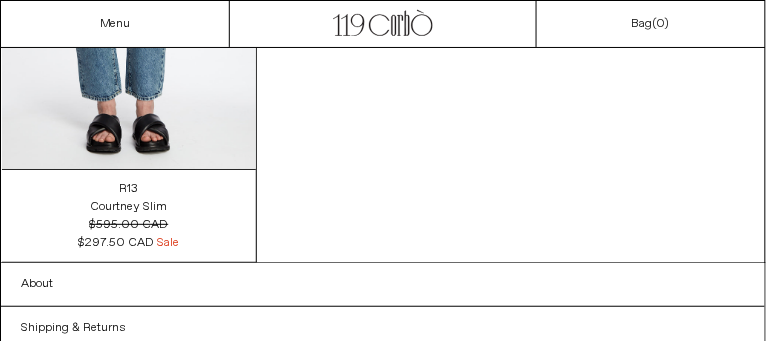 scroll, scrollTop: 6825, scrollLeft: 0, axis: vertical 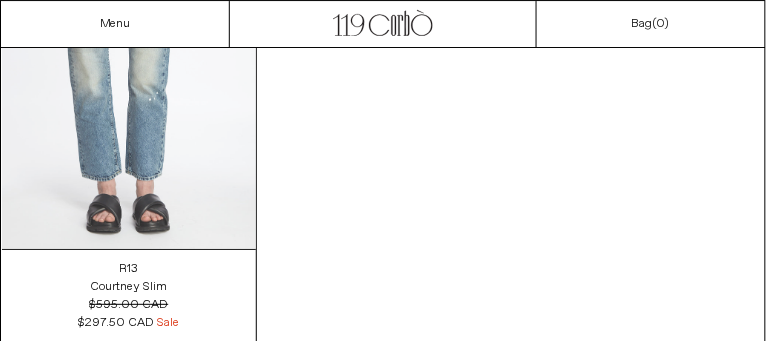 click at bounding box center [129, 59] 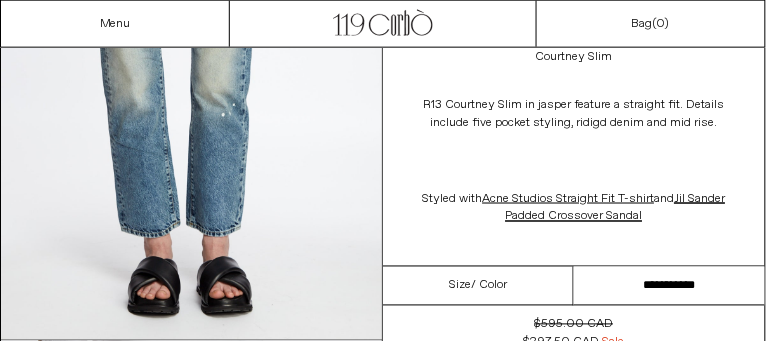 scroll, scrollTop: 0, scrollLeft: 0, axis: both 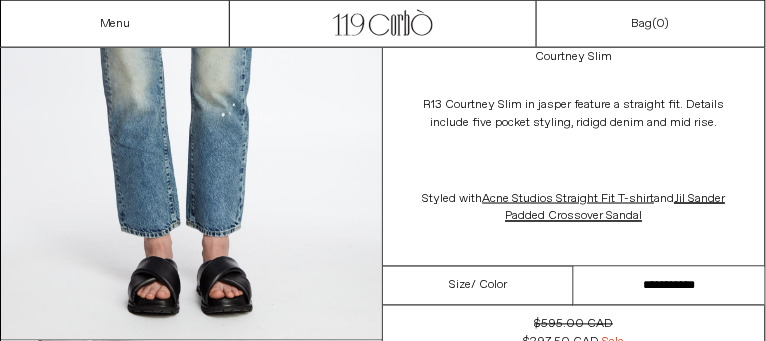 click on "**********" at bounding box center (669, 286) 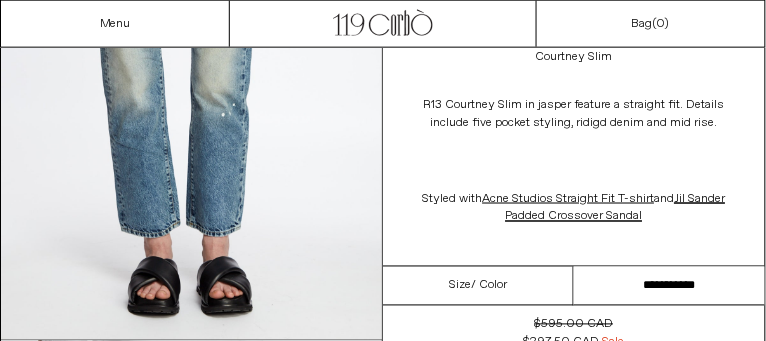 select on "**********" 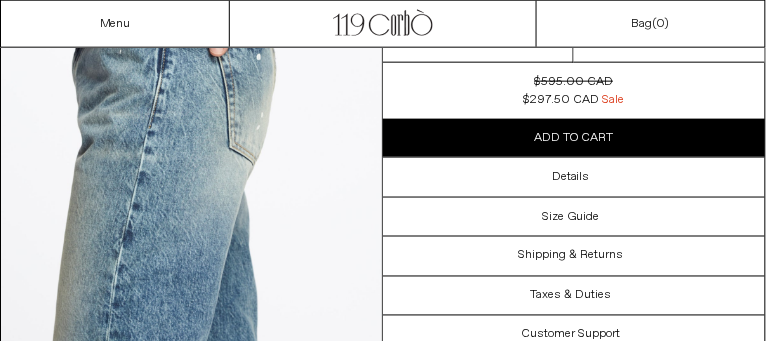 scroll, scrollTop: 2622, scrollLeft: 0, axis: vertical 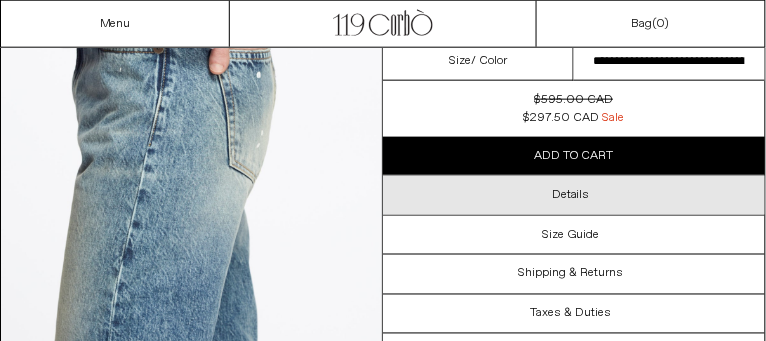 click on "Details" at bounding box center (571, 196) 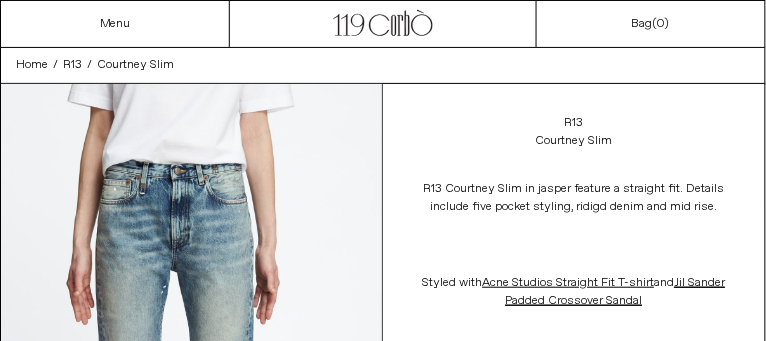 scroll, scrollTop: 18, scrollLeft: 0, axis: vertical 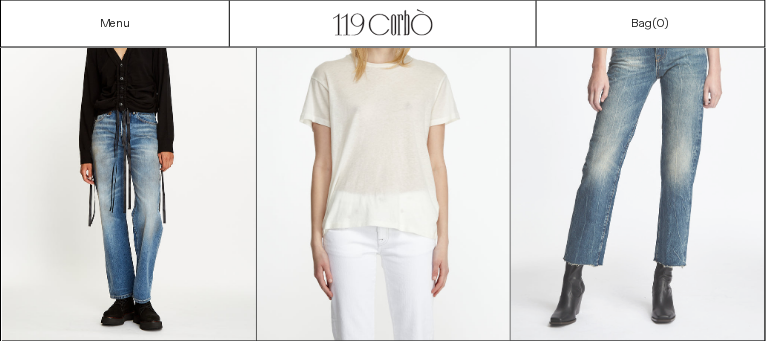 click at bounding box center [638, 150] 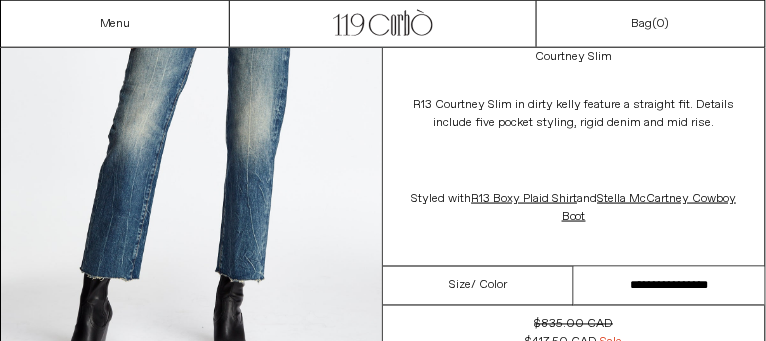 scroll, scrollTop: 318, scrollLeft: 0, axis: vertical 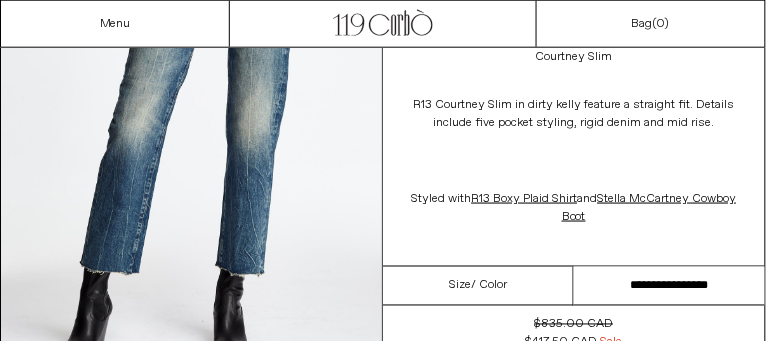click on "**********" at bounding box center [669, 286] 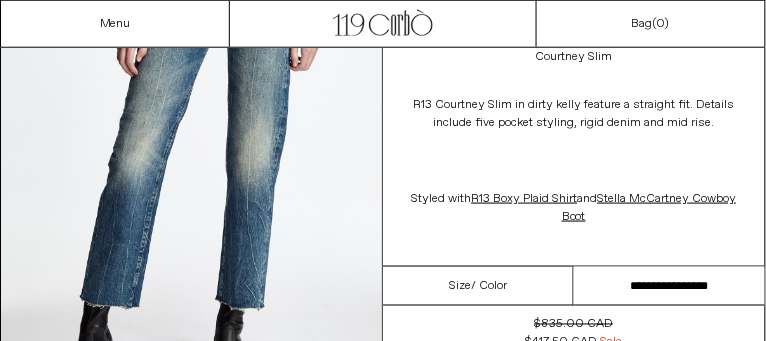 scroll, scrollTop: 232, scrollLeft: 0, axis: vertical 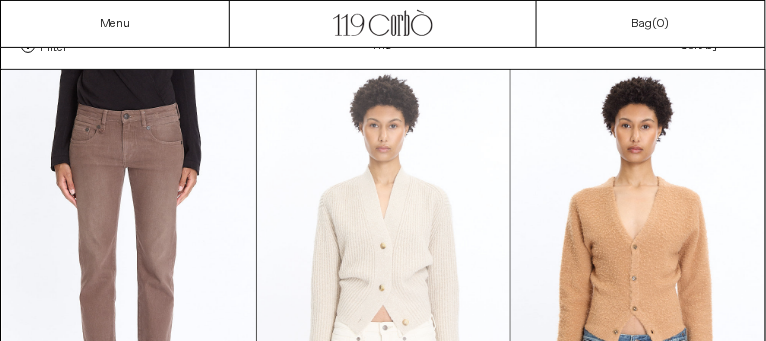 click at bounding box center (384, 260) 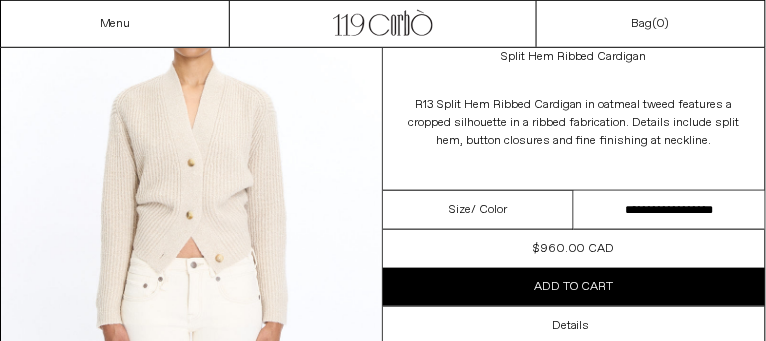 scroll, scrollTop: 192, scrollLeft: 0, axis: vertical 